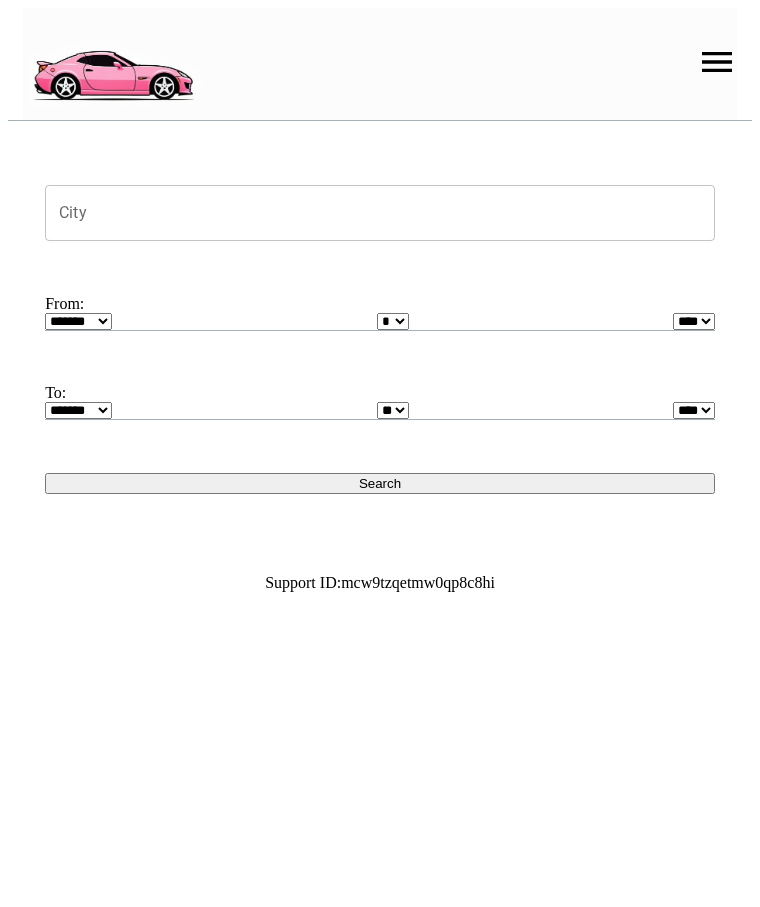 scroll, scrollTop: 0, scrollLeft: 0, axis: both 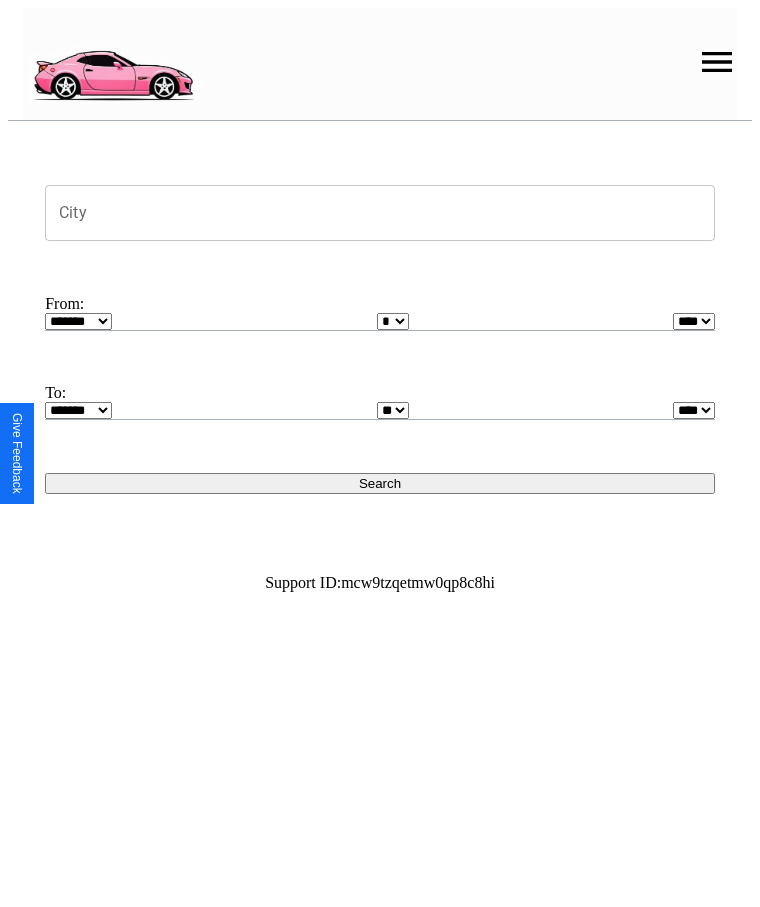 click at bounding box center (717, 62) 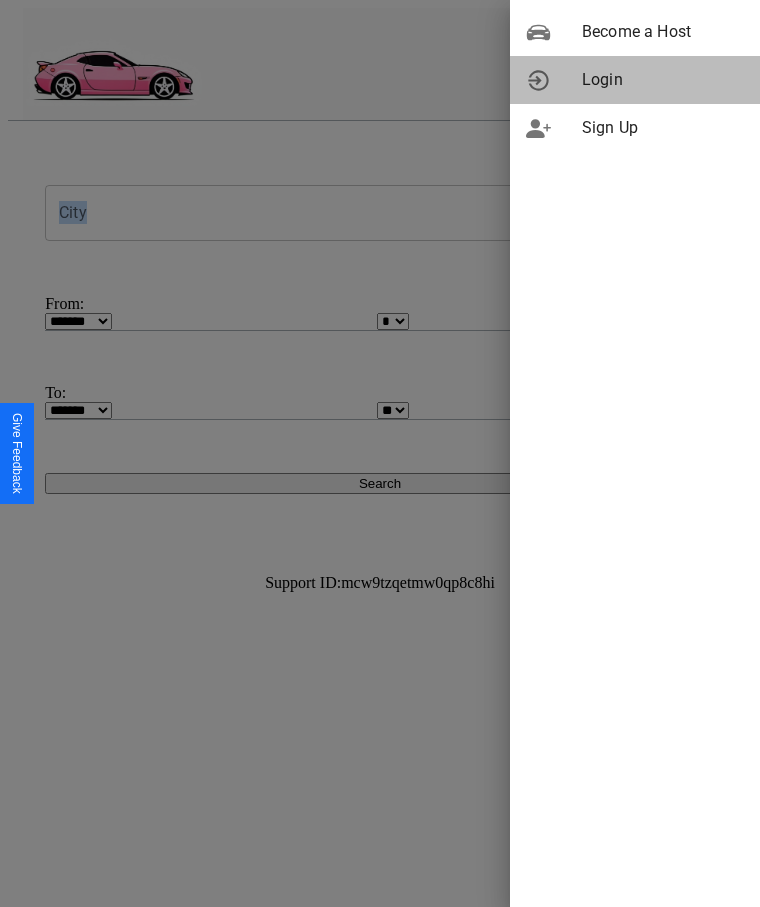 click on "Login" at bounding box center [663, 80] 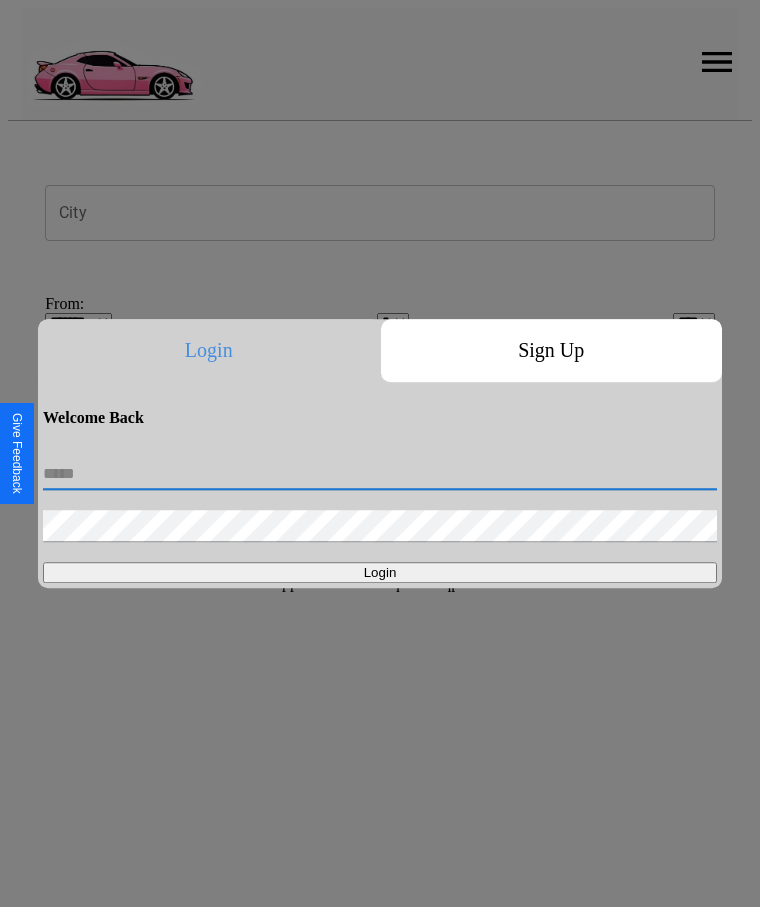 click at bounding box center [380, 474] 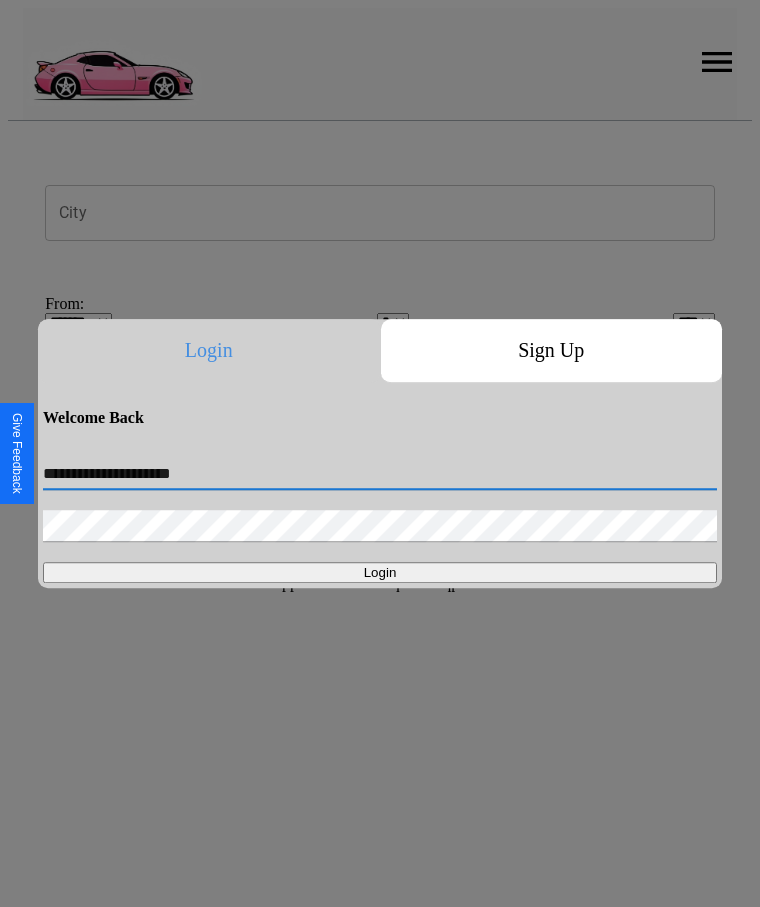 type on "**********" 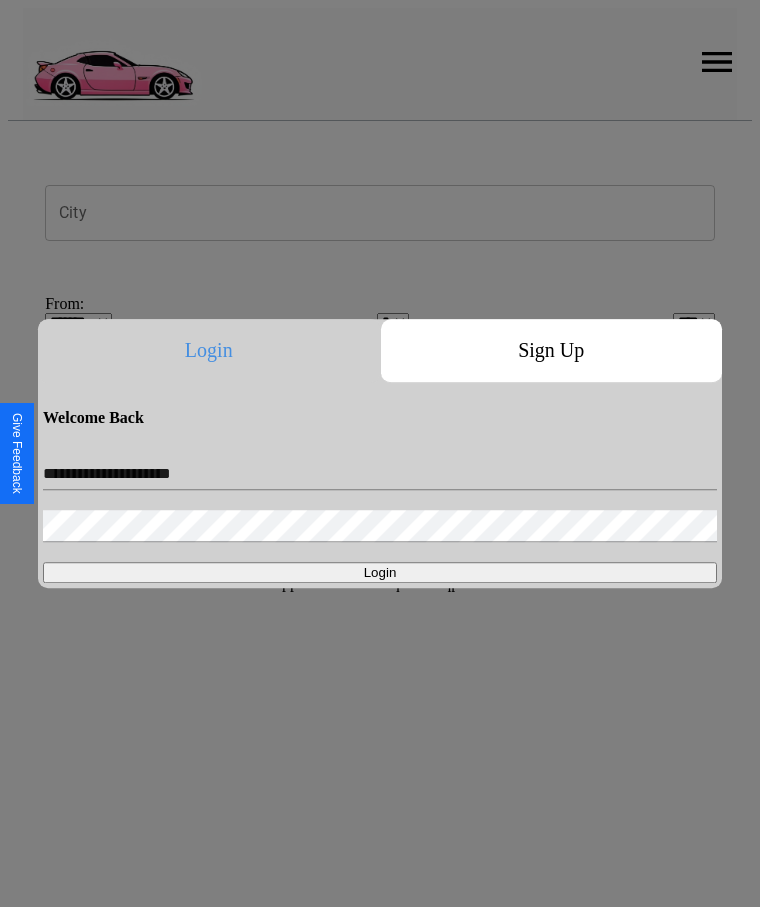 click on "Login" at bounding box center [380, 572] 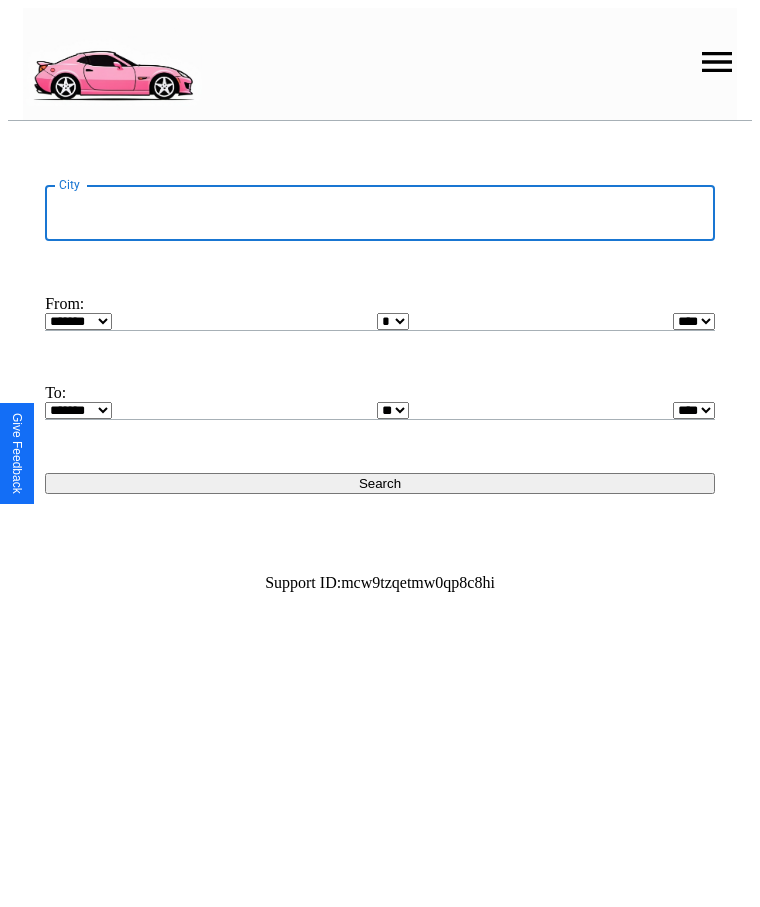 click on "City" at bounding box center (380, 213) 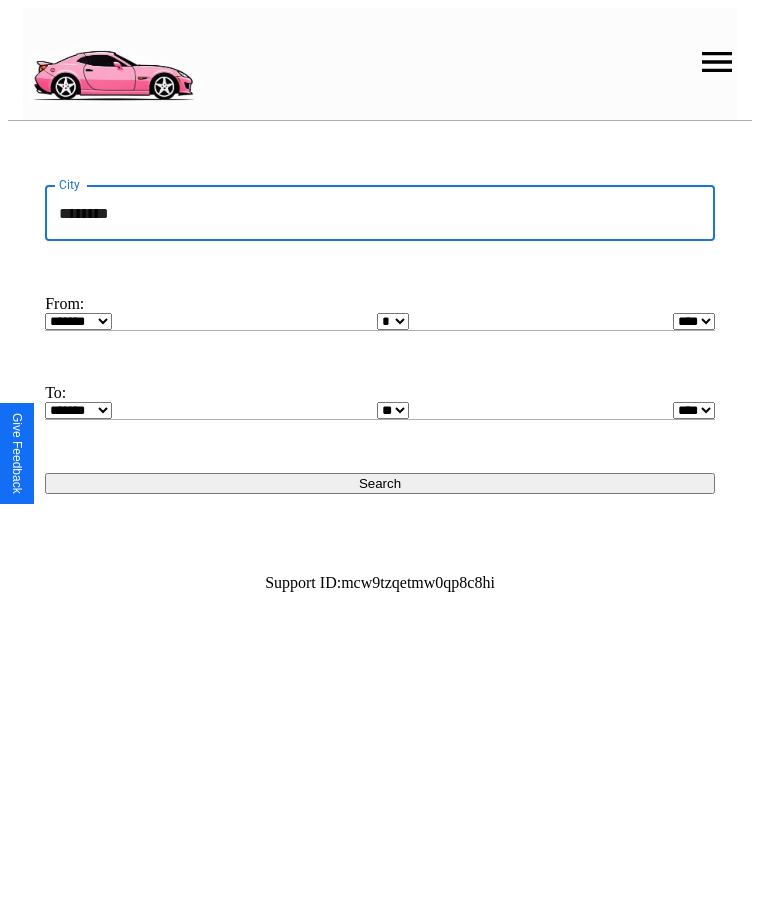 type on "********" 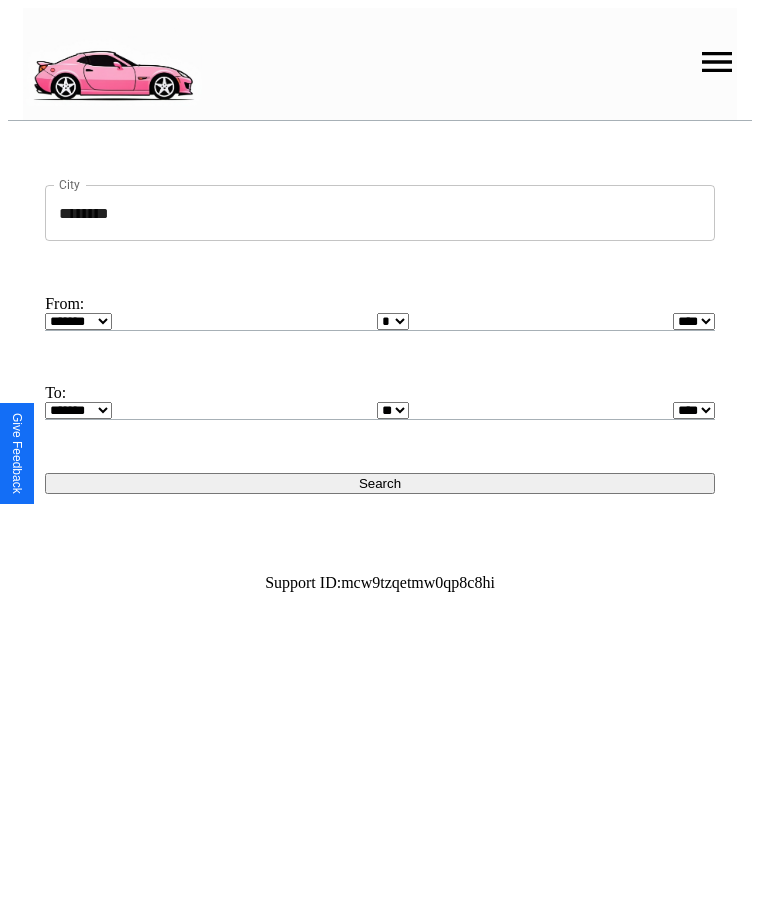 click on "******* ******** ***** ***** *** **** **** ****** ********* ******* ******** ********" at bounding box center [78, 321] 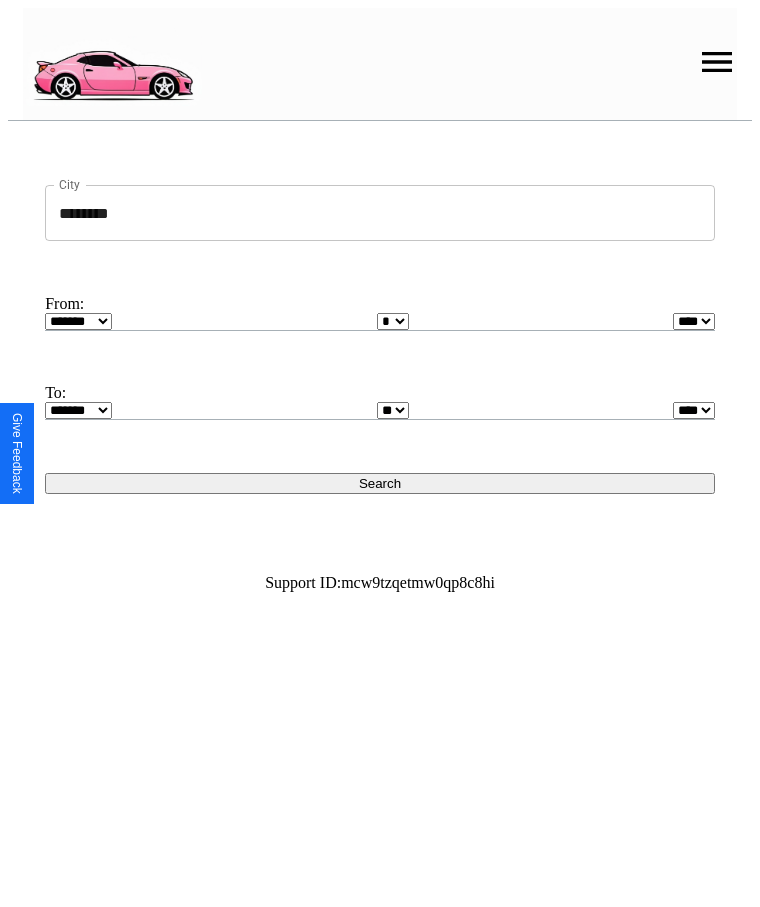 click on "* * * * * * * * * ** ** ** ** ** ** ** ** ** ** ** ** ** ** ** ** ** ** ** ** **" at bounding box center [393, 321] 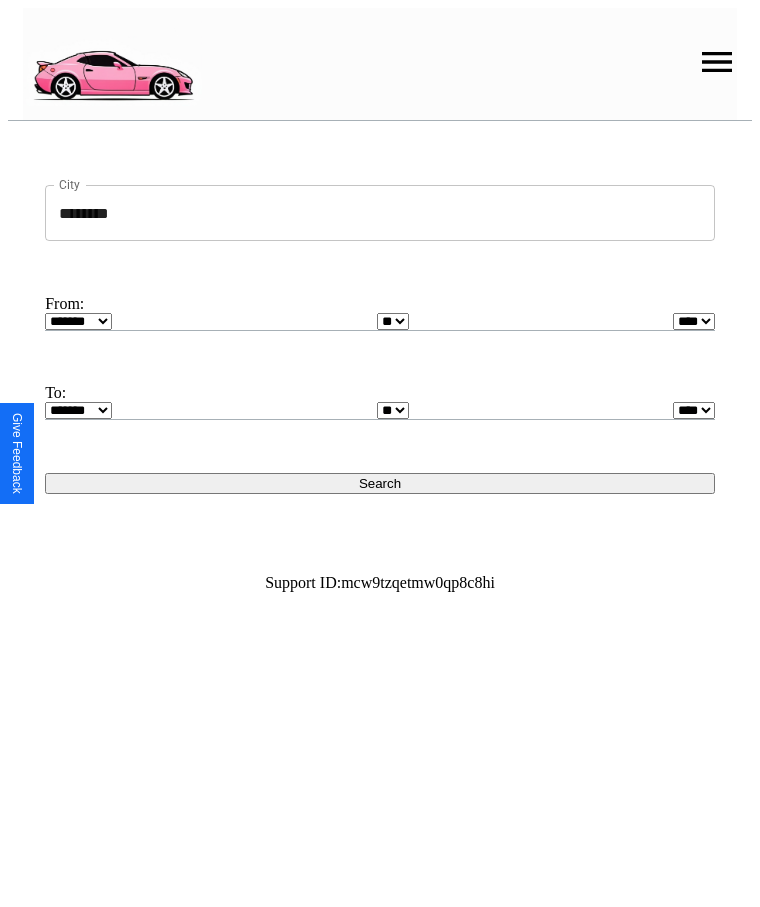 click on "**** **** **** **** **** **** **** **** **** ****" at bounding box center (694, 321) 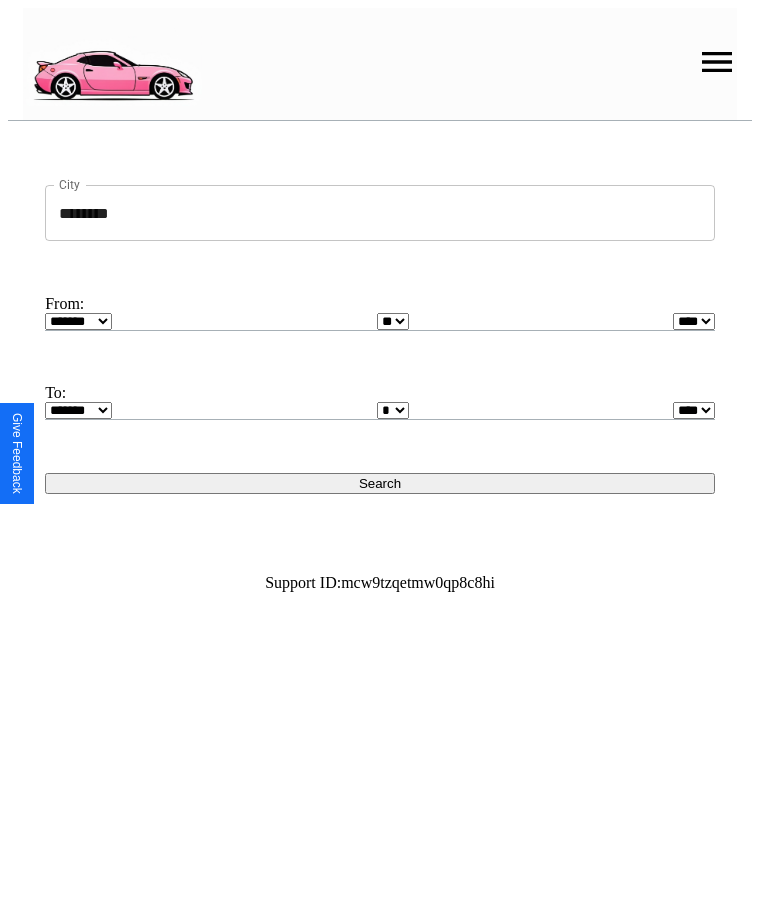 click on "Search" at bounding box center (380, 483) 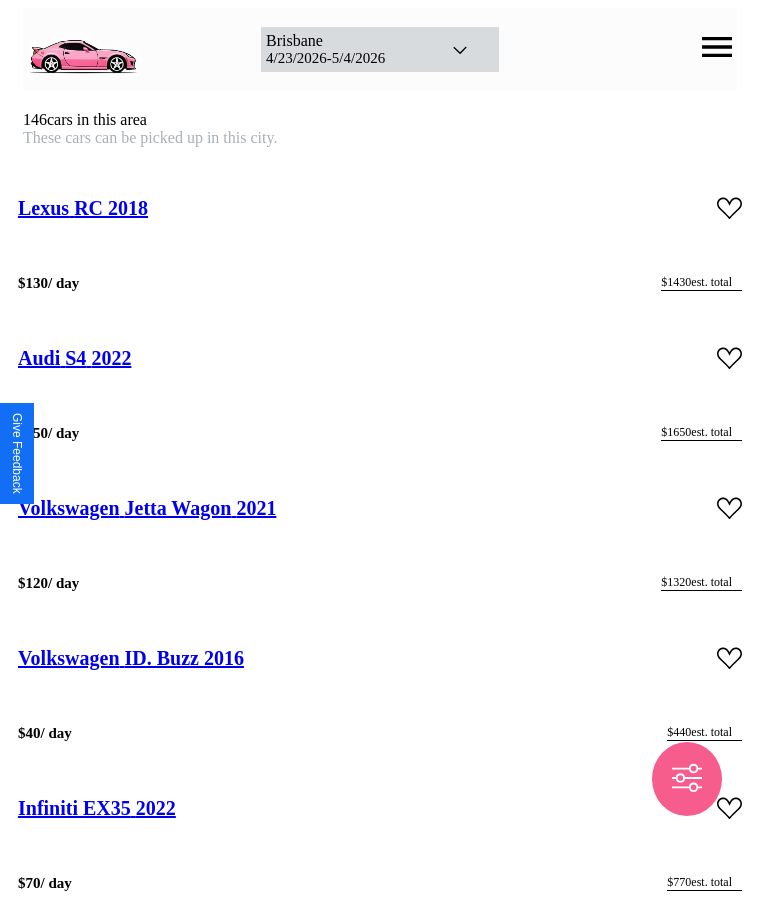 scroll, scrollTop: 34246, scrollLeft: 0, axis: vertical 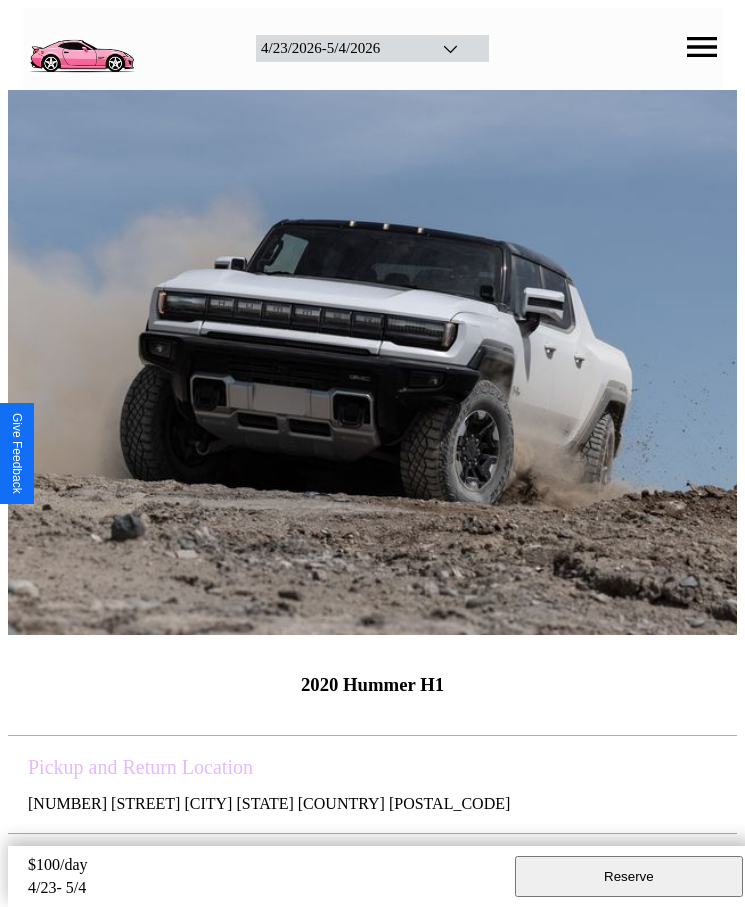 click on "Reserve" at bounding box center [629, 876] 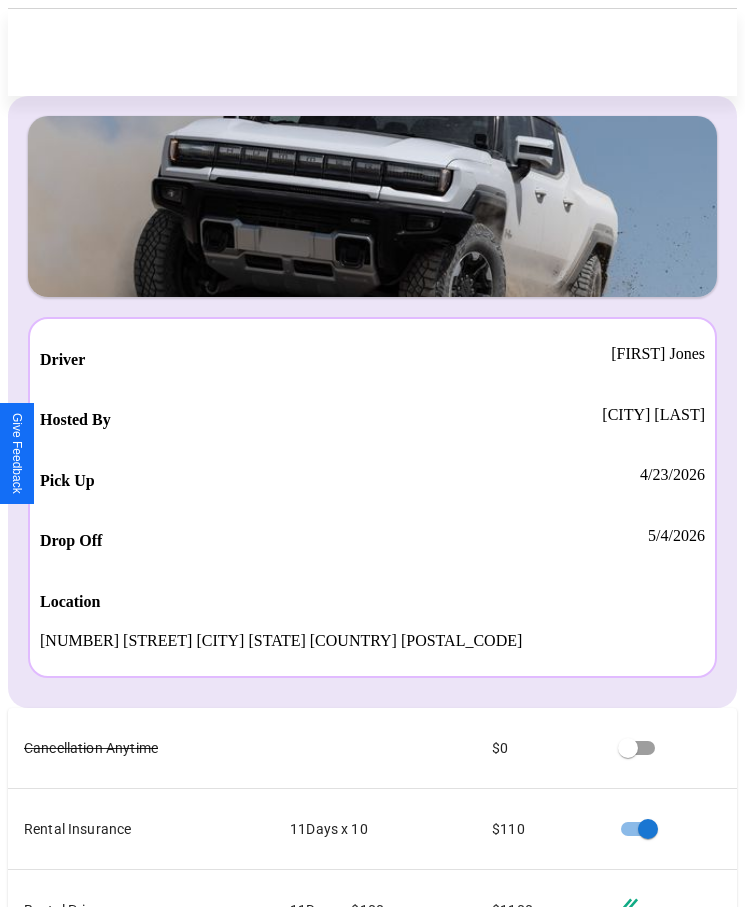 click on "Back" at bounding box center [214, 1141] 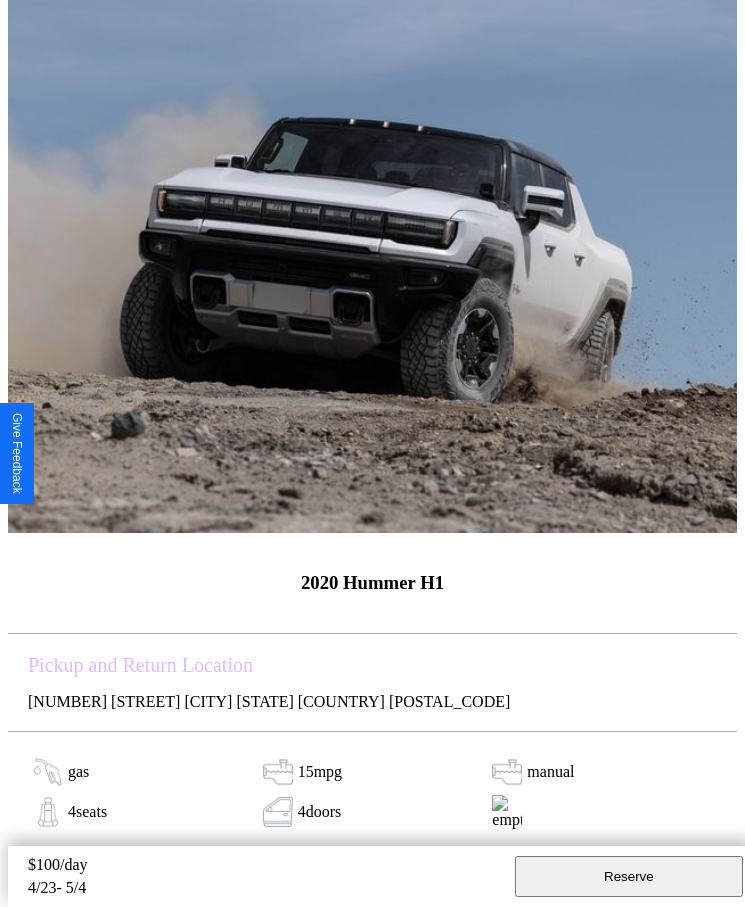 scroll, scrollTop: 318, scrollLeft: 0, axis: vertical 